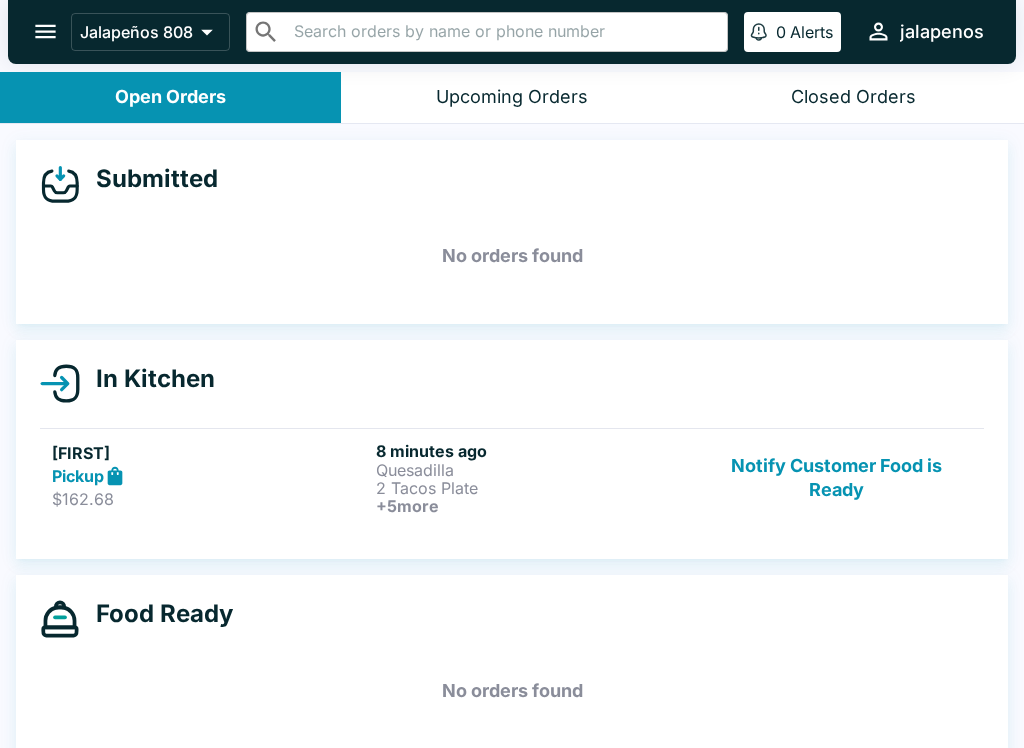 scroll, scrollTop: 0, scrollLeft: 0, axis: both 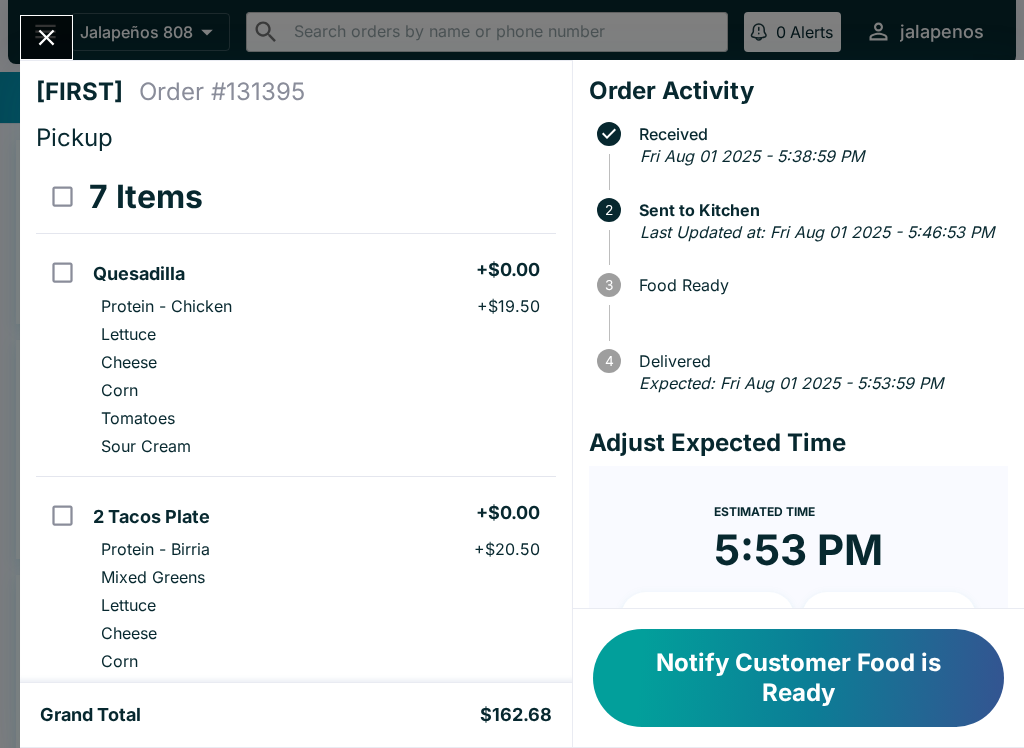click at bounding box center (46, 37) 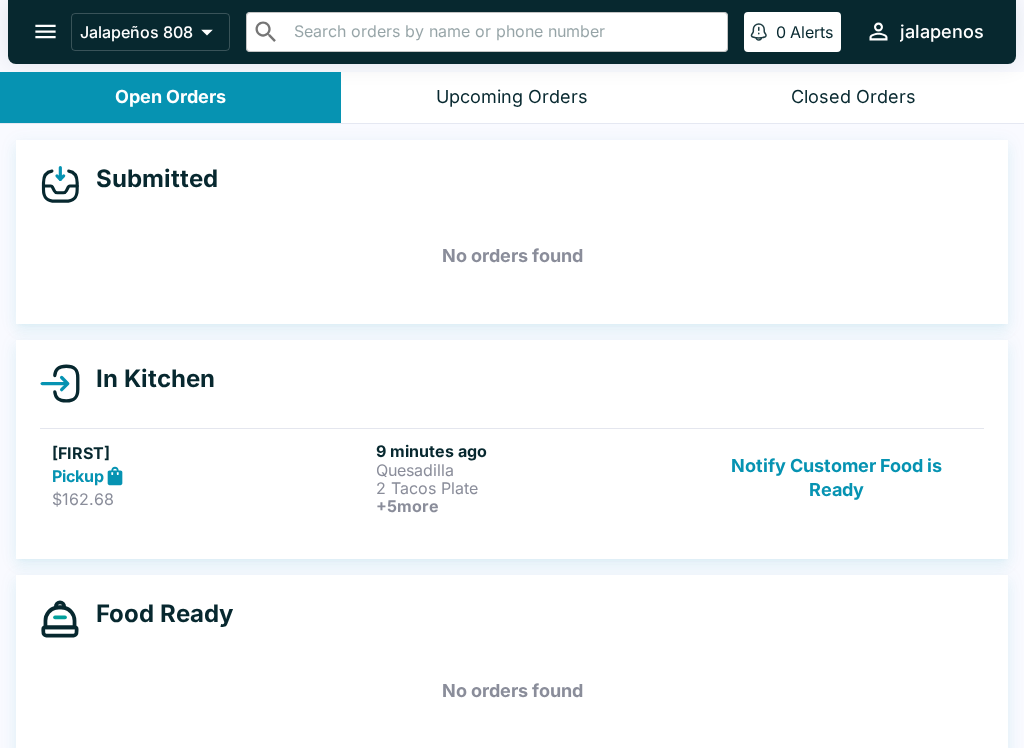 click on "2 Tacos Plate" at bounding box center [534, 488] 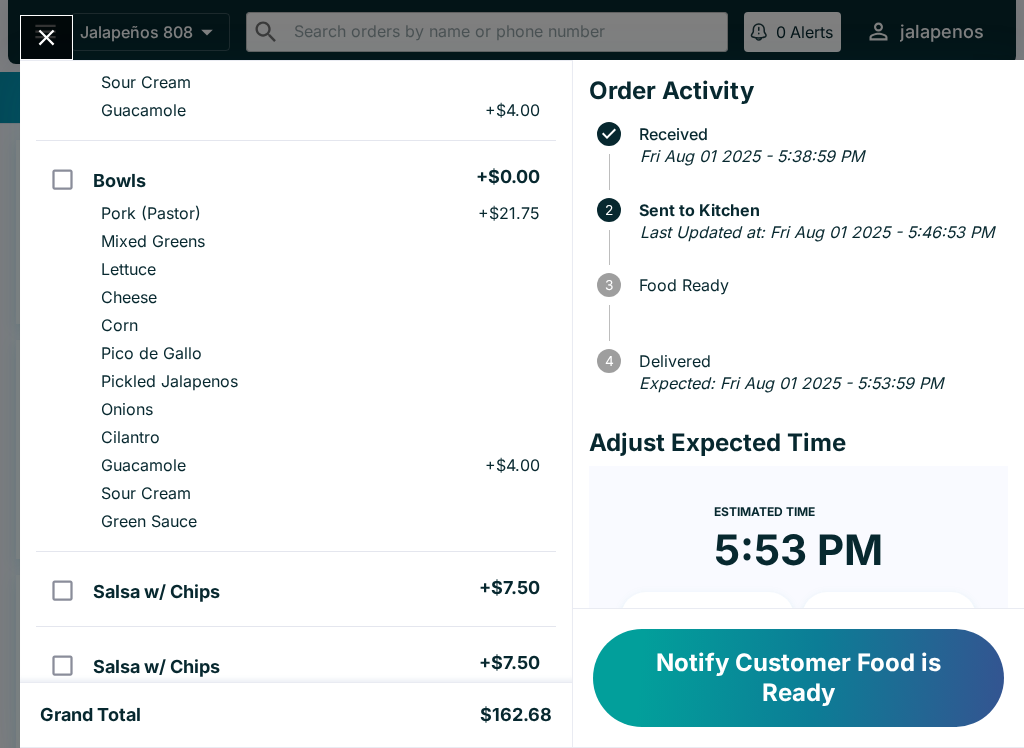 scroll, scrollTop: 747, scrollLeft: 0, axis: vertical 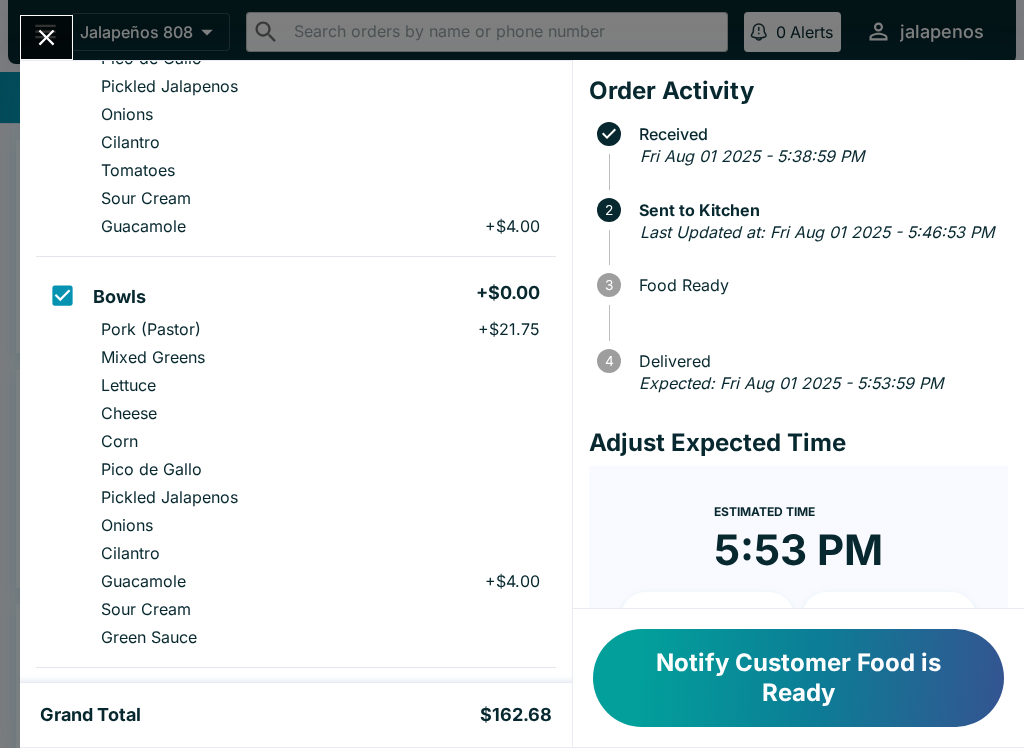 click at bounding box center (62, 295) 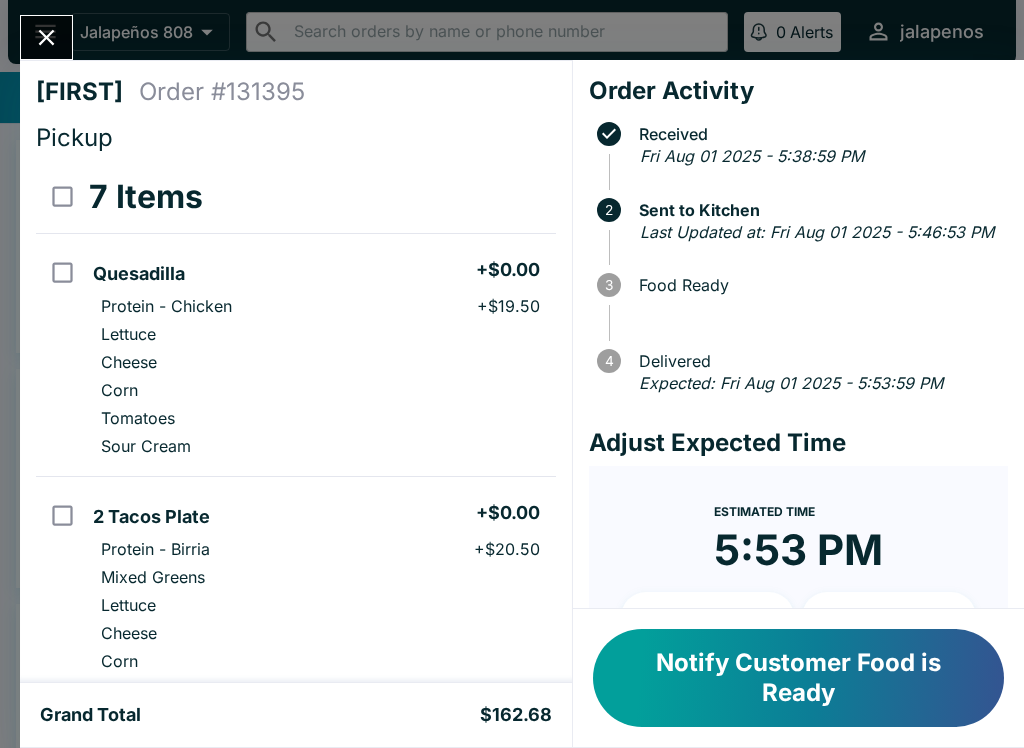 click on "Notify Customer Food is Ready" at bounding box center (798, 678) 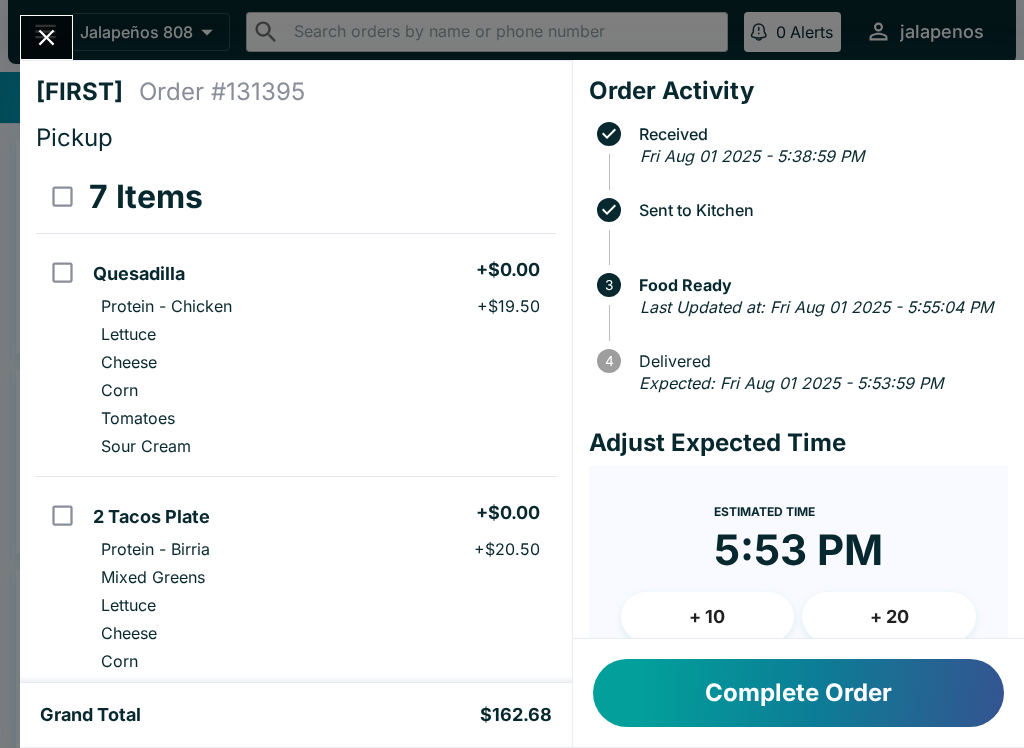 scroll, scrollTop: 0, scrollLeft: 0, axis: both 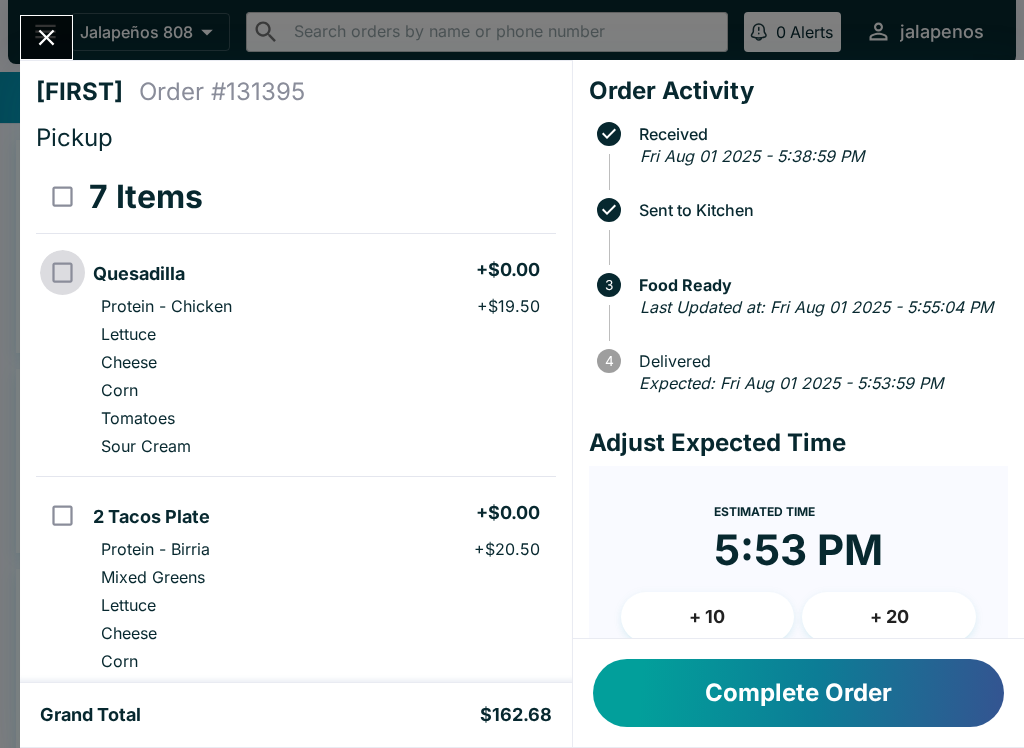 click at bounding box center [62, 272] 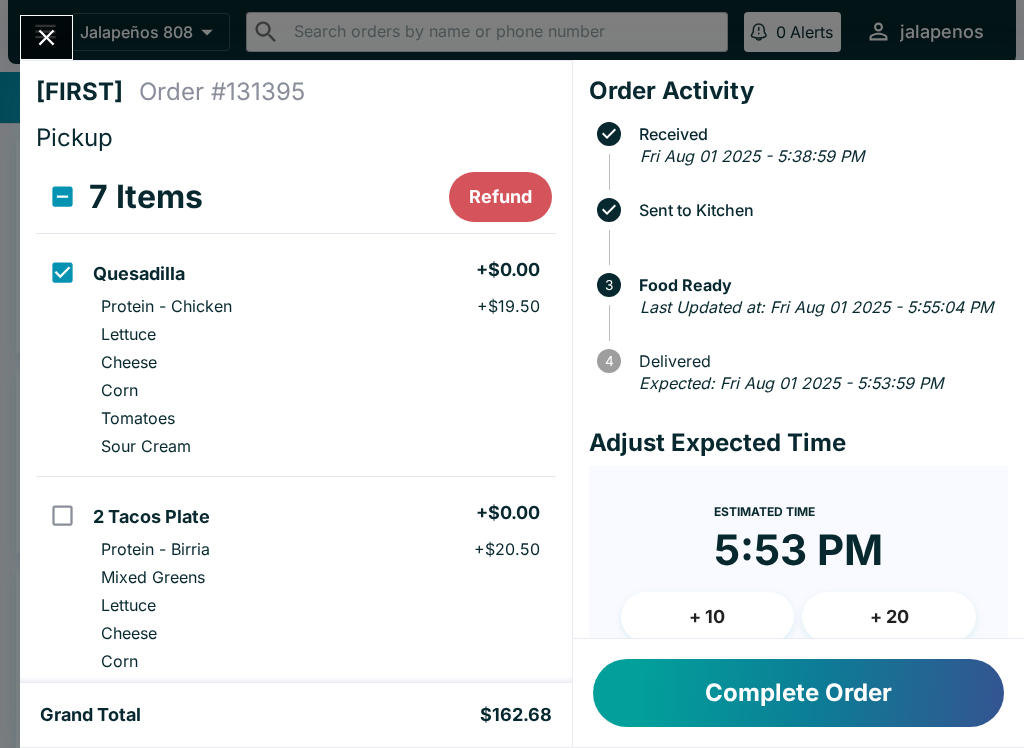 click at bounding box center (62, 272) 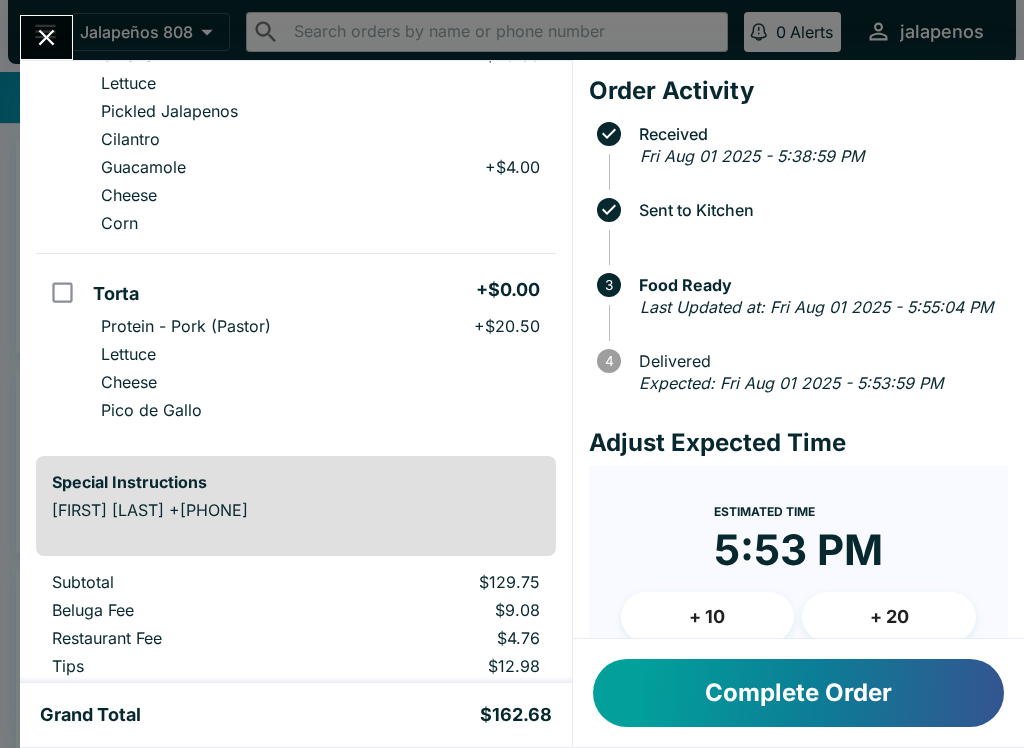 scroll, scrollTop: 1468, scrollLeft: 0, axis: vertical 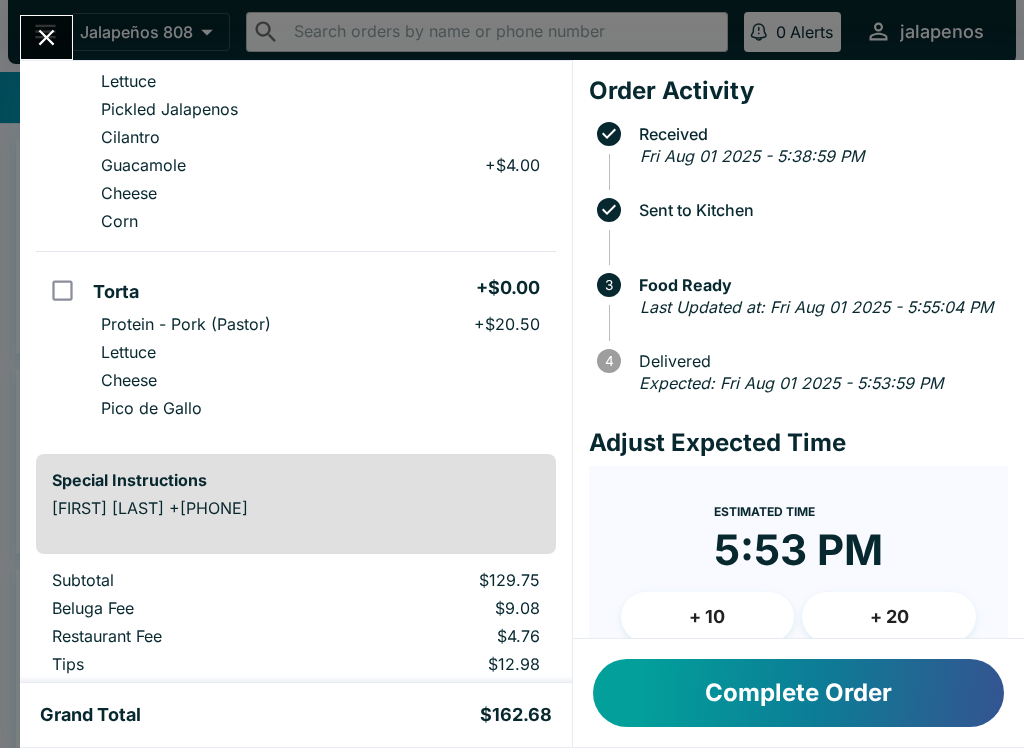 click on "Complete Order" at bounding box center (798, 693) 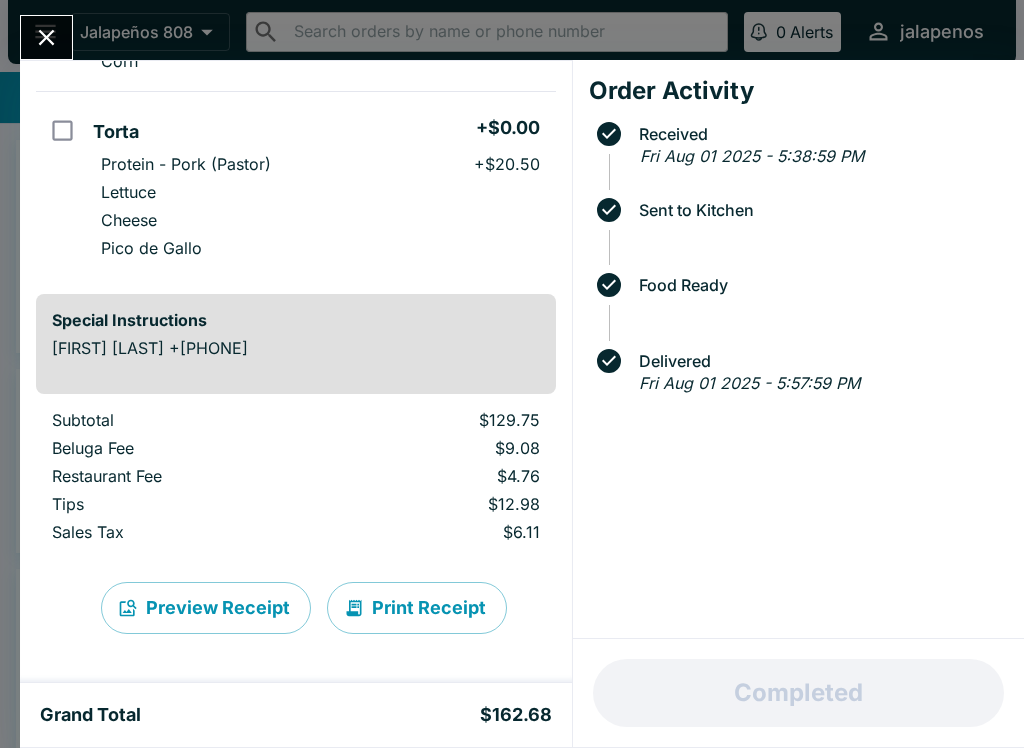 scroll, scrollTop: 1628, scrollLeft: 0, axis: vertical 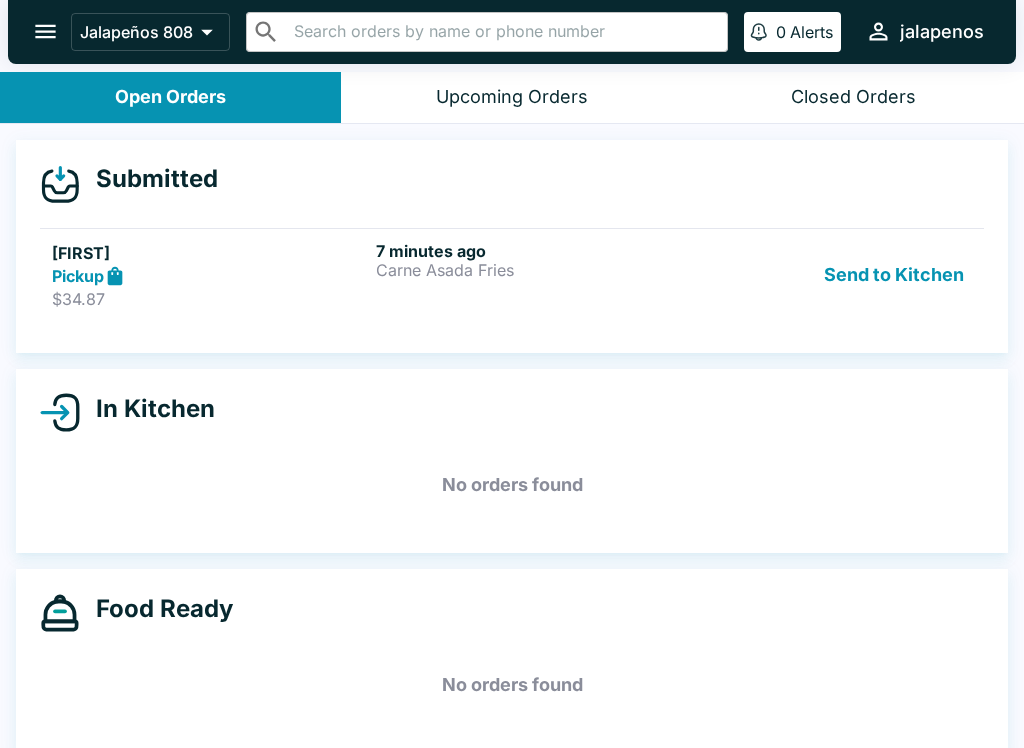 click on "Send to Kitchen" at bounding box center (894, 275) 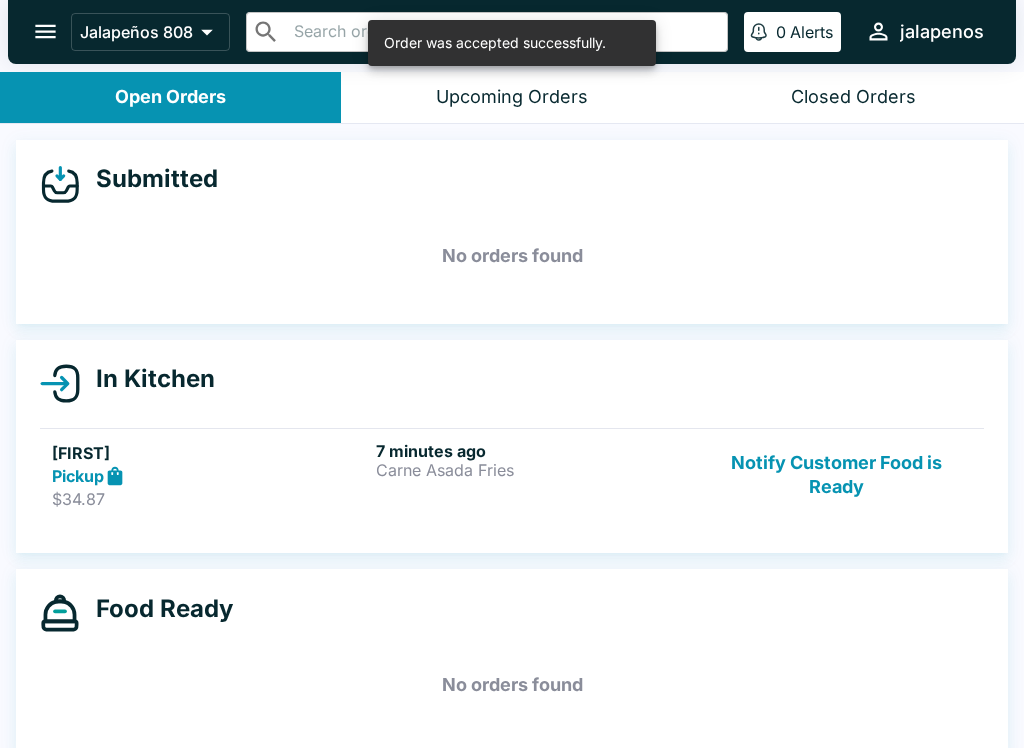 click on "$34.87" at bounding box center [210, 499] 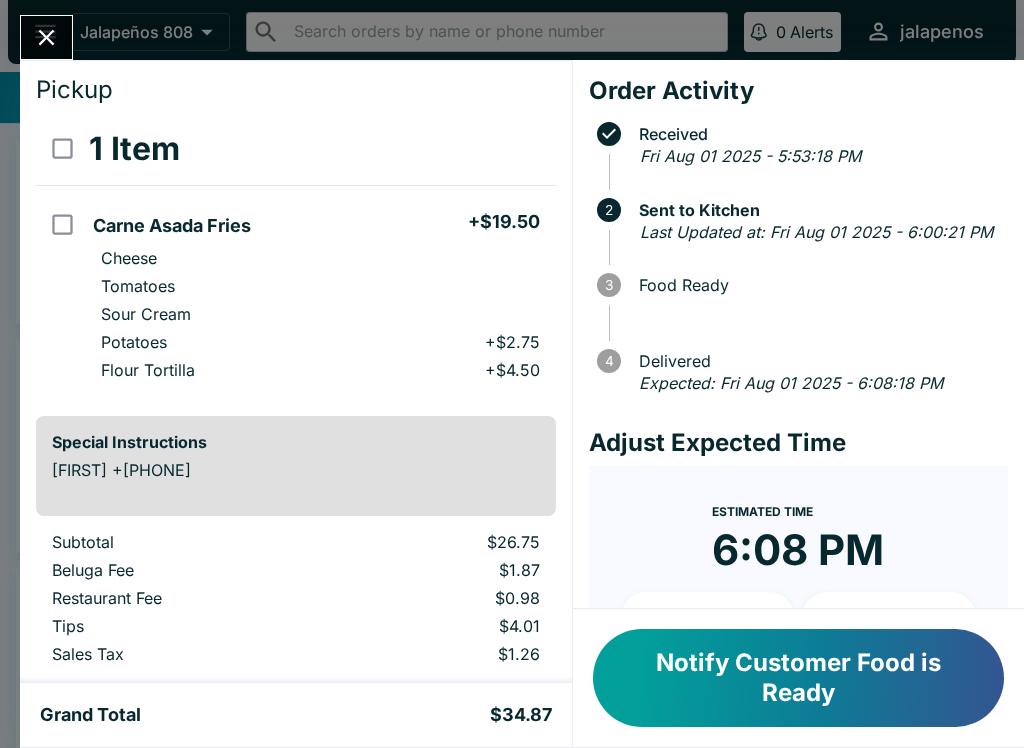 scroll, scrollTop: 29, scrollLeft: 0, axis: vertical 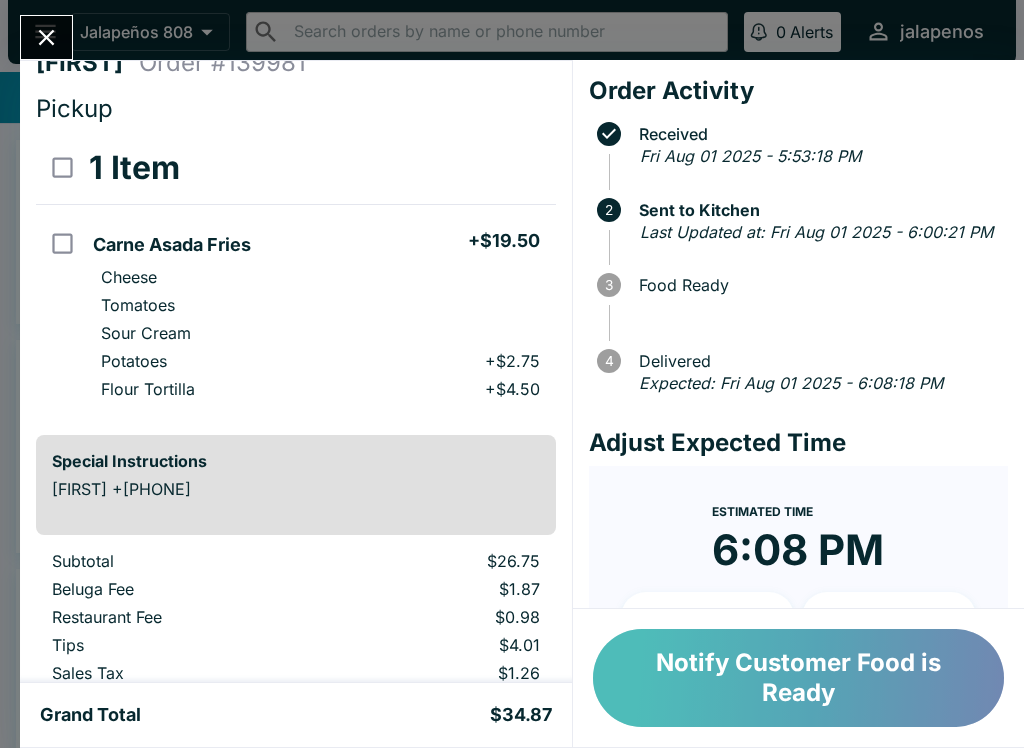 click on "Notify Customer Food is Ready" at bounding box center [798, 678] 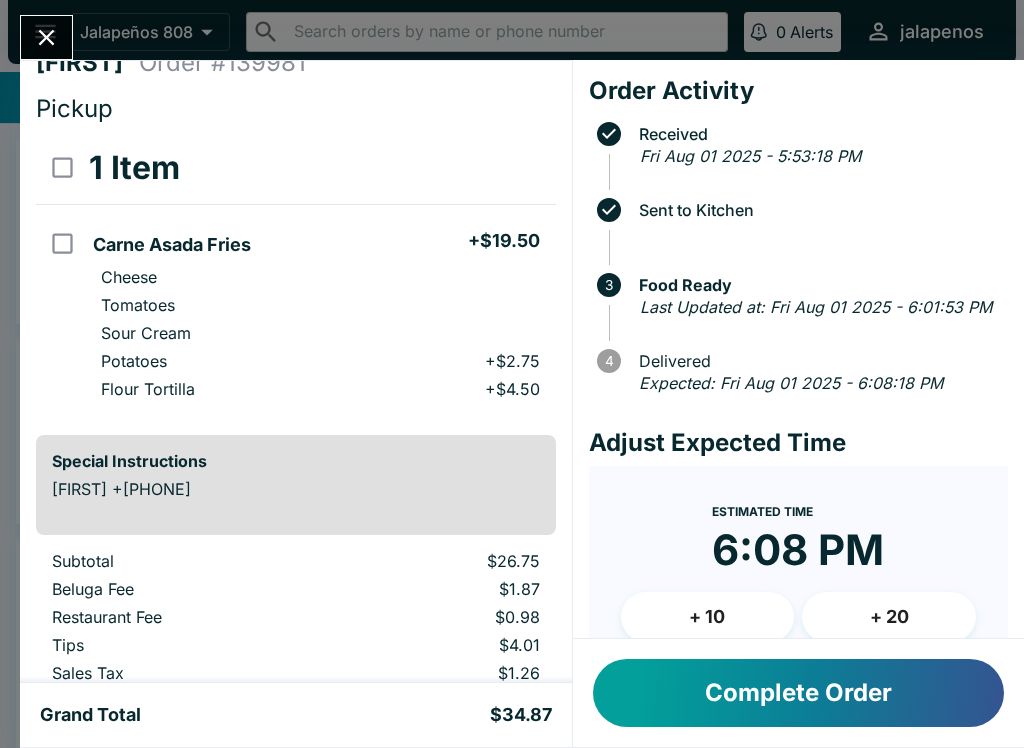 click on "Complete Order" at bounding box center [798, 693] 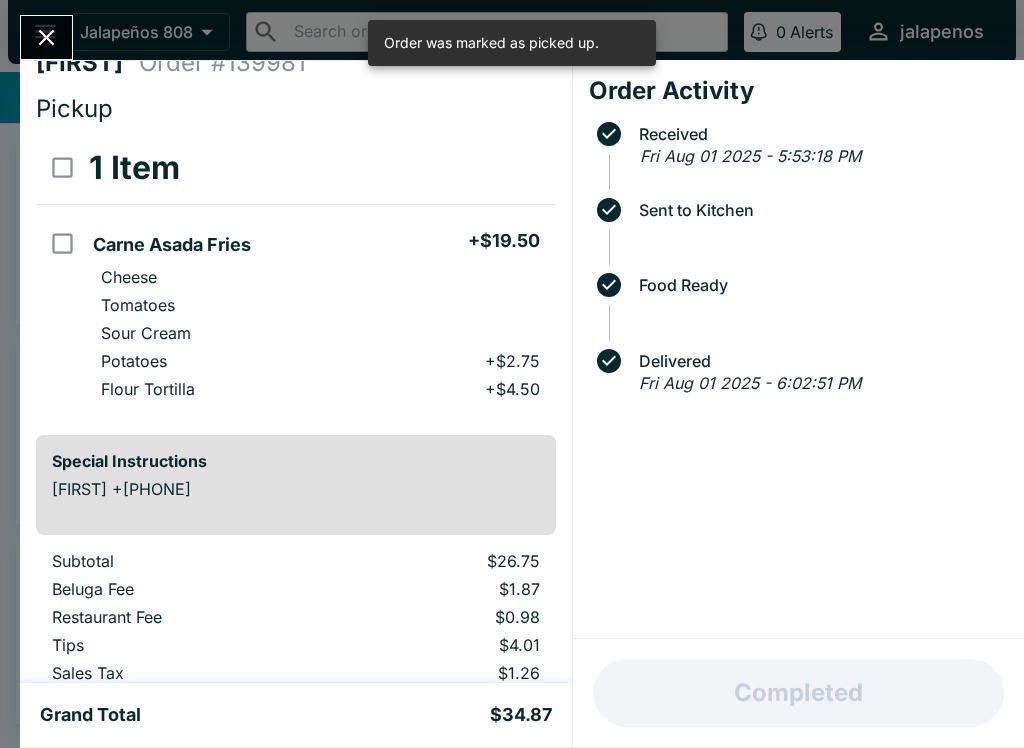 click 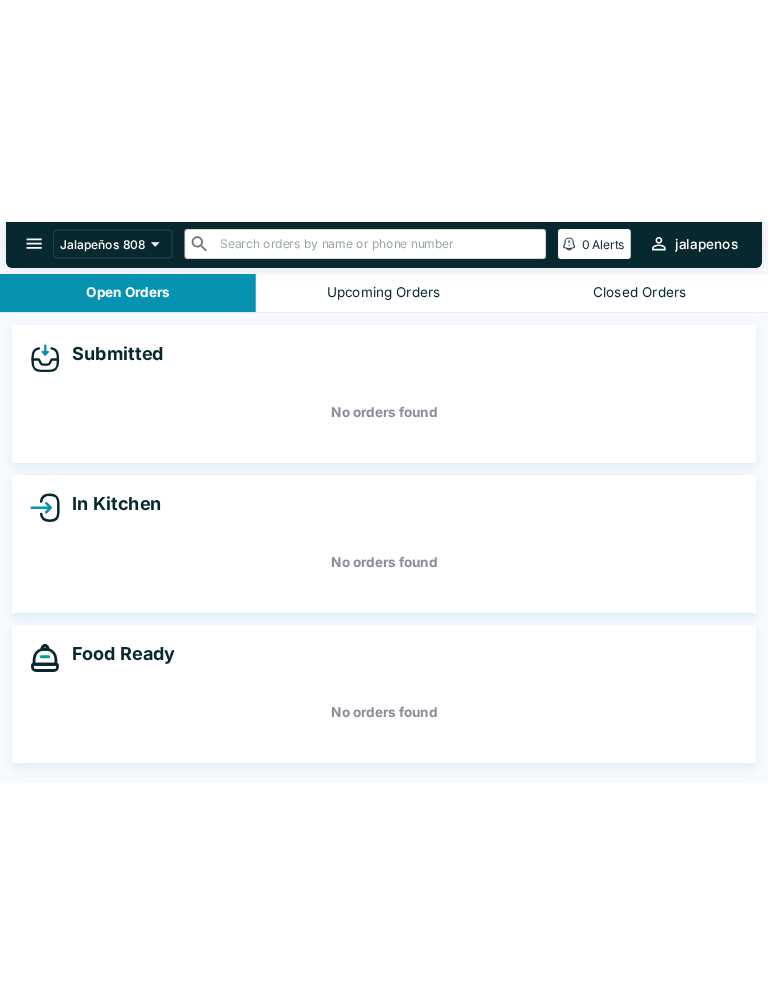 scroll, scrollTop: 0, scrollLeft: 0, axis: both 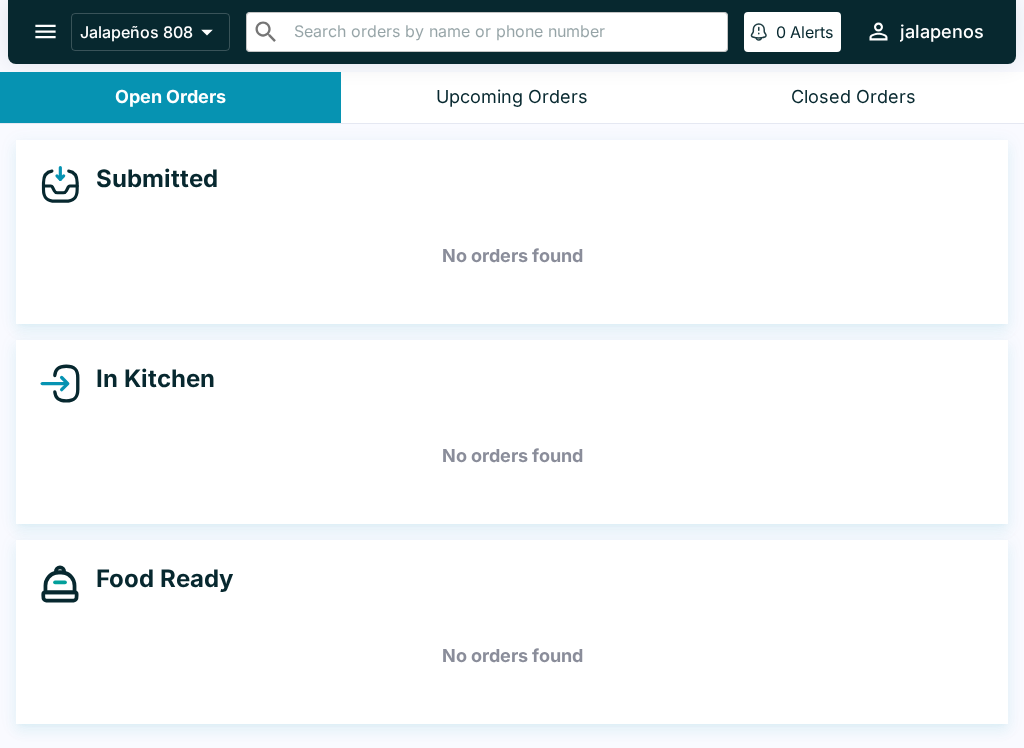 click on "Open Orders" at bounding box center (170, 97) 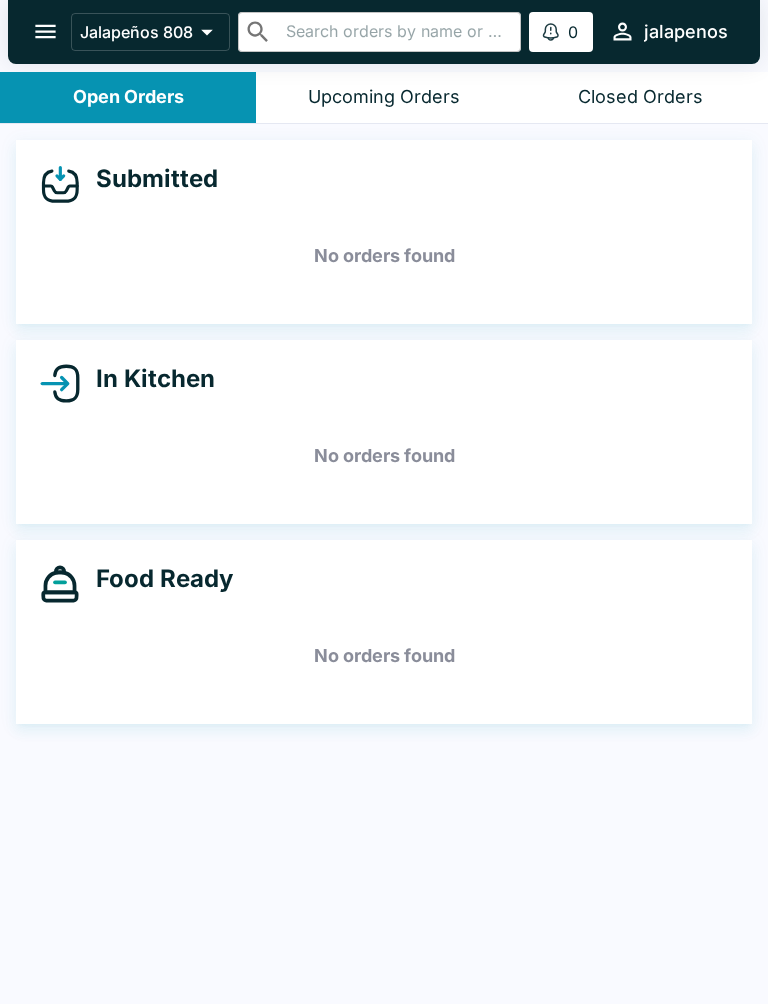 click on "No orders found" at bounding box center [384, 656] 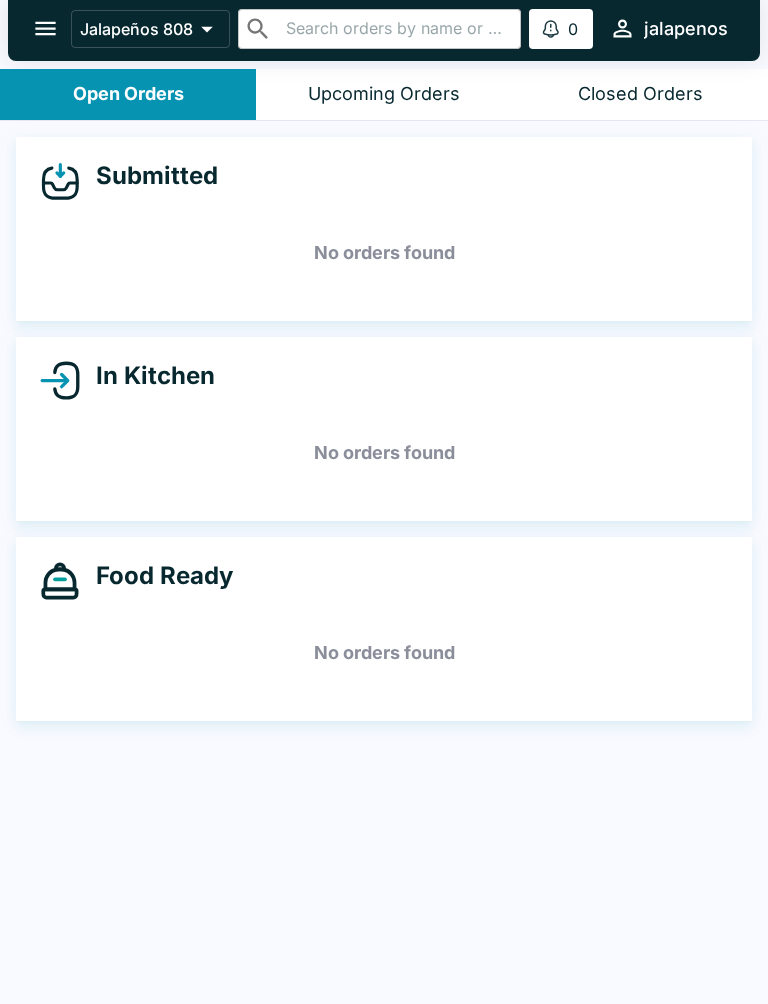 click on "Closed Orders" at bounding box center (640, 94) 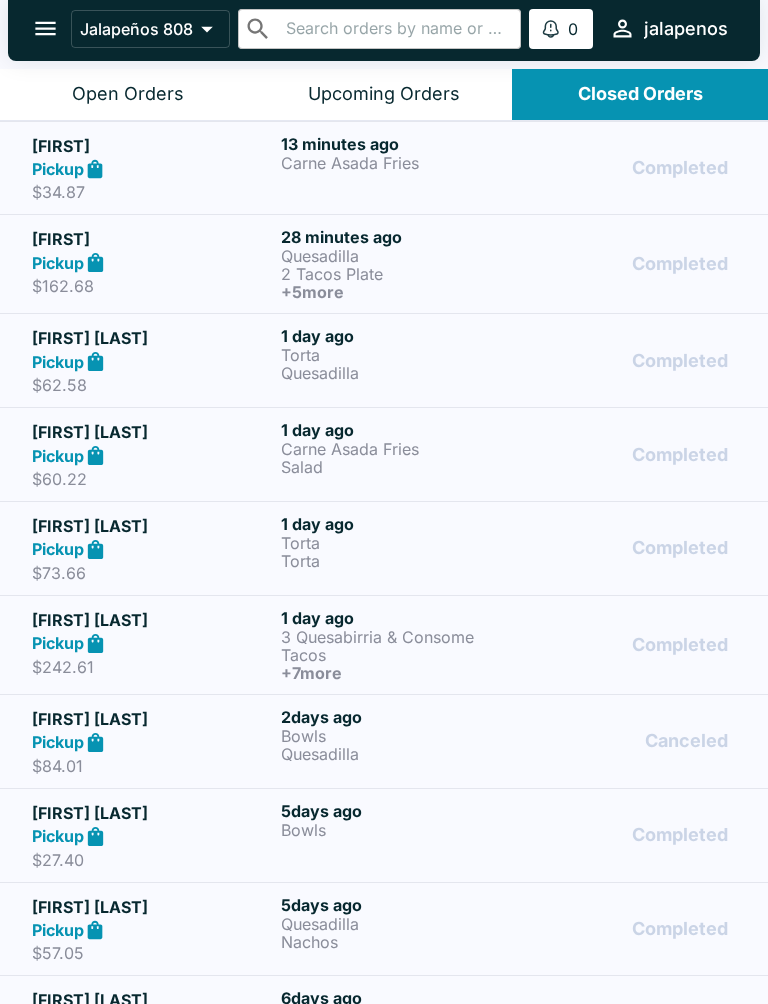 click on "13 minutes ago Carne Asada Fries" at bounding box center (401, 168) 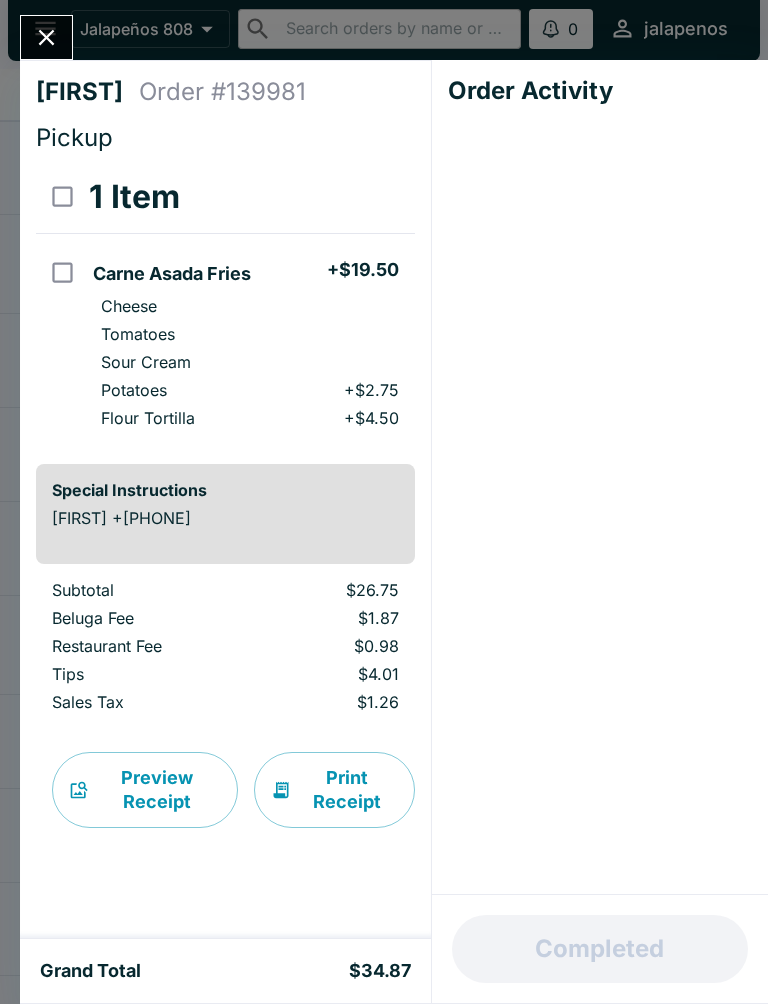 scroll, scrollTop: 0, scrollLeft: 0, axis: both 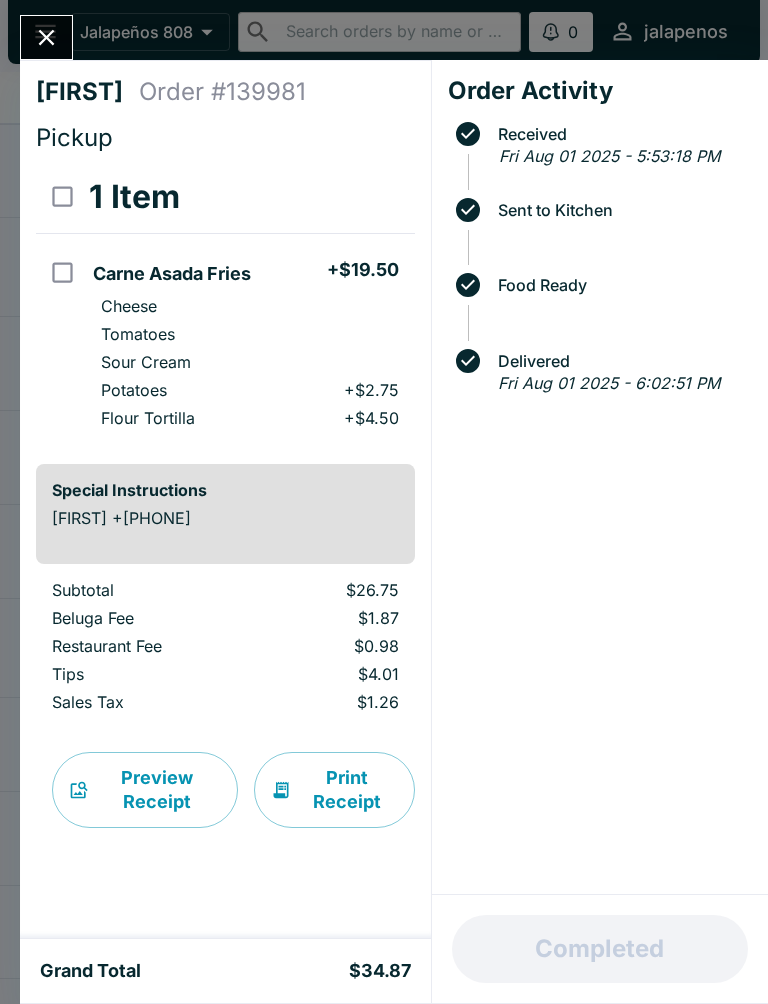click at bounding box center [46, 37] 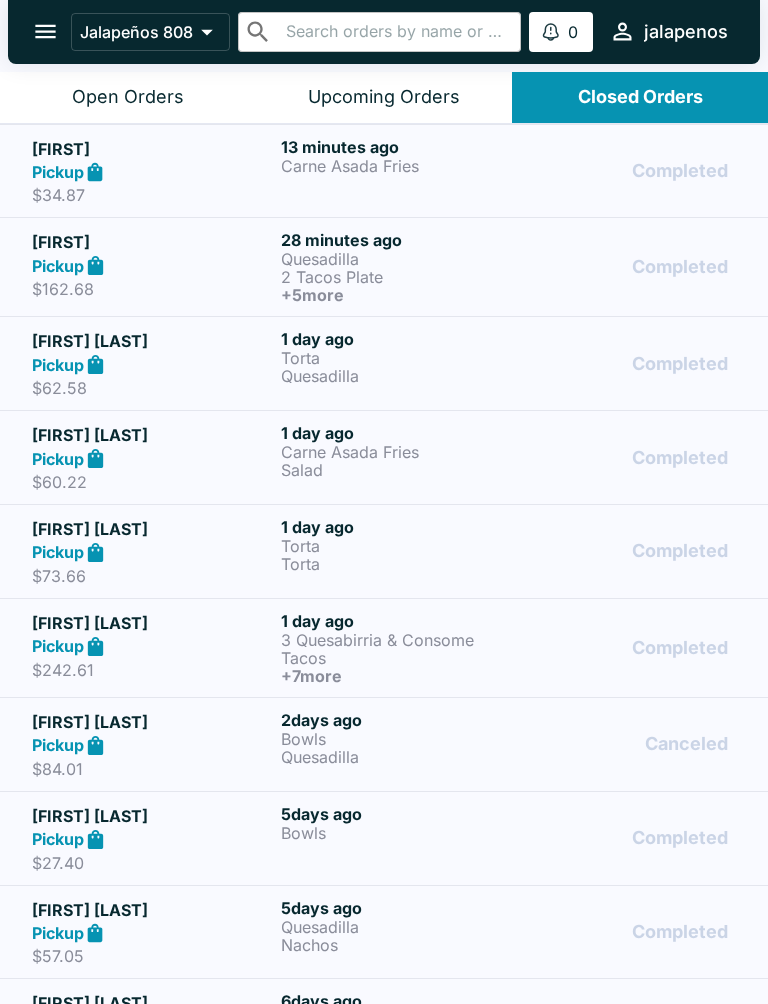 click on "Pickup" at bounding box center (152, 265) 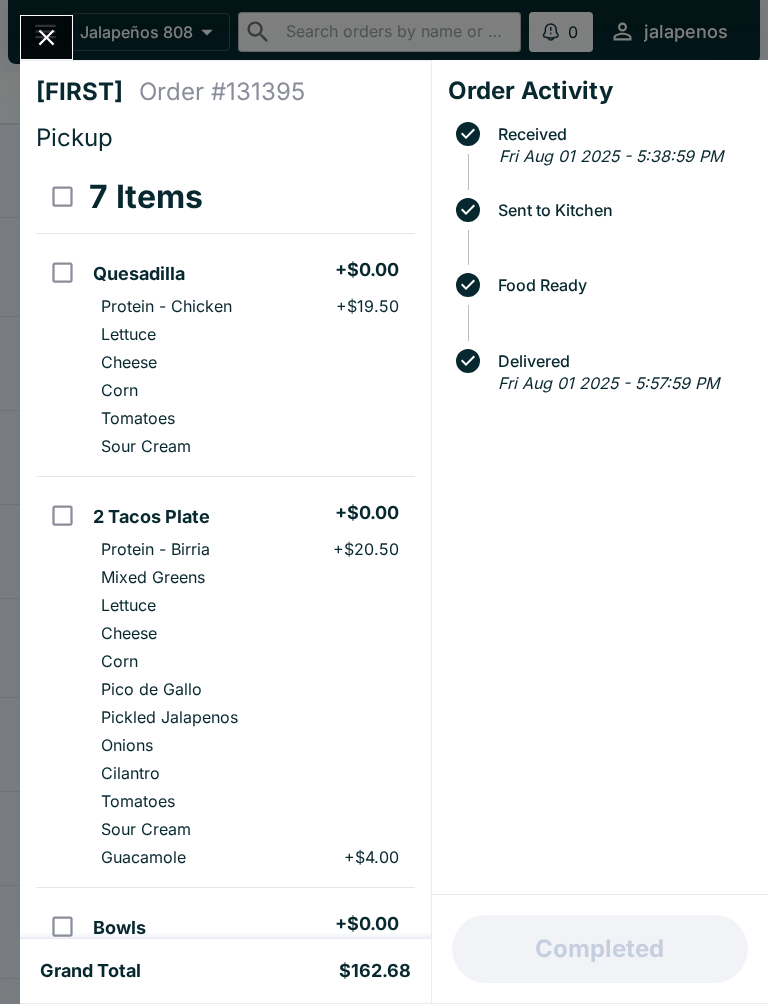 click on "[FIRST] [LAST] Order # 131395 Pickup 7 Items Quesadilla + $0.00 Protein - Chicken + $19.50 Lettuce Cheese Corn Tomatoes Sour Cream 2 Tacos Plate + $0.00 Protein - Birria + $20.50 Mixed Greens Lettuce Cheese Corn Pico de Gallo Pickled Jalapenos Onions Cilantro Tomatoes Sour Cream Guacamole + $4.00 Bowls + $0.00 Pork (Pastor) + $21.75 Mixed Greens Lettuce Cheese Corn Pico de Gallo Pickled Jalapenos Onions Cilantro Guacamole + $4.00 Sour Cream Green Sauce Salsa w/ Chips + $7.50 Salsa w/ Chips + $7.50 Bowls + $0.00 Chicken + $20.50 Lettuce Pickled Jalapenos Cilantro Guacamole + $4.00 Cheese Corn Torta + $0.00 Protein - Pork (Pastor) + $20.50 Lettuce Cheese Pico de Gallo Special Instructions [FIRST] [LAST] +[PHONE] Subtotal $129.75 Beluga Fee $9.08 Restaurant Fee $4.76 Tips $12.98 Sales Tax $6.11 Preview Receipt Print Receipt Grand Total $162.68 Order Activity Received Fri Aug 01 2025 - 5:38:59 PM Sent to Kitchen   Food Ready   Delivered Fri Aug 01 2025 - 5:57:59 PM Completed" at bounding box center [384, 502] 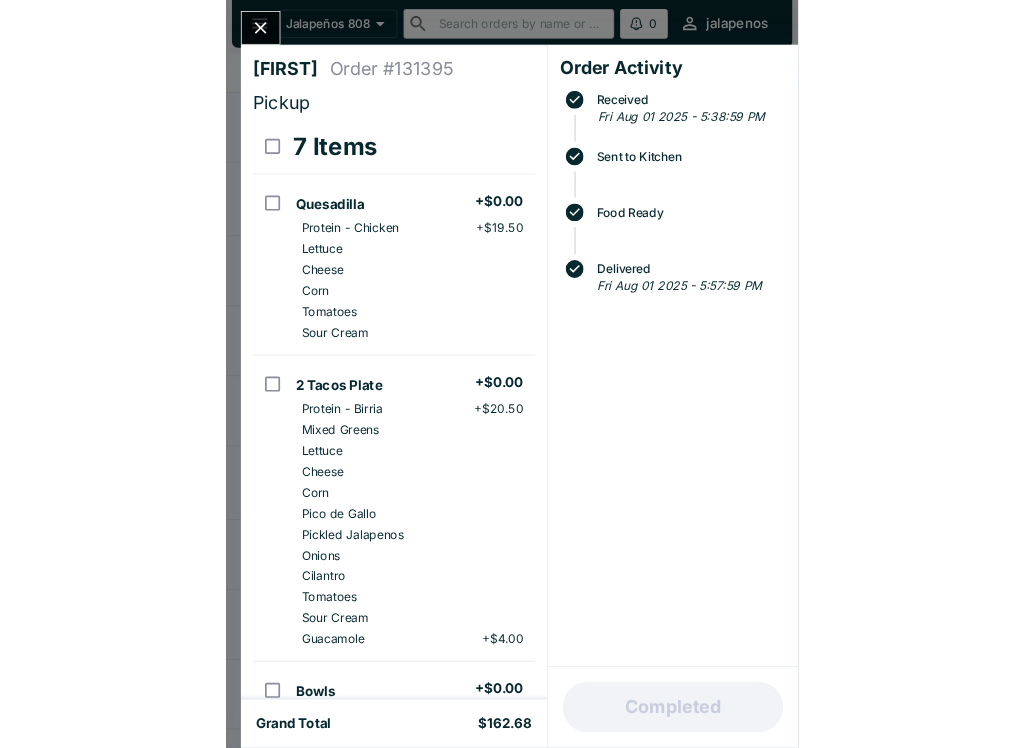 scroll, scrollTop: 0, scrollLeft: 0, axis: both 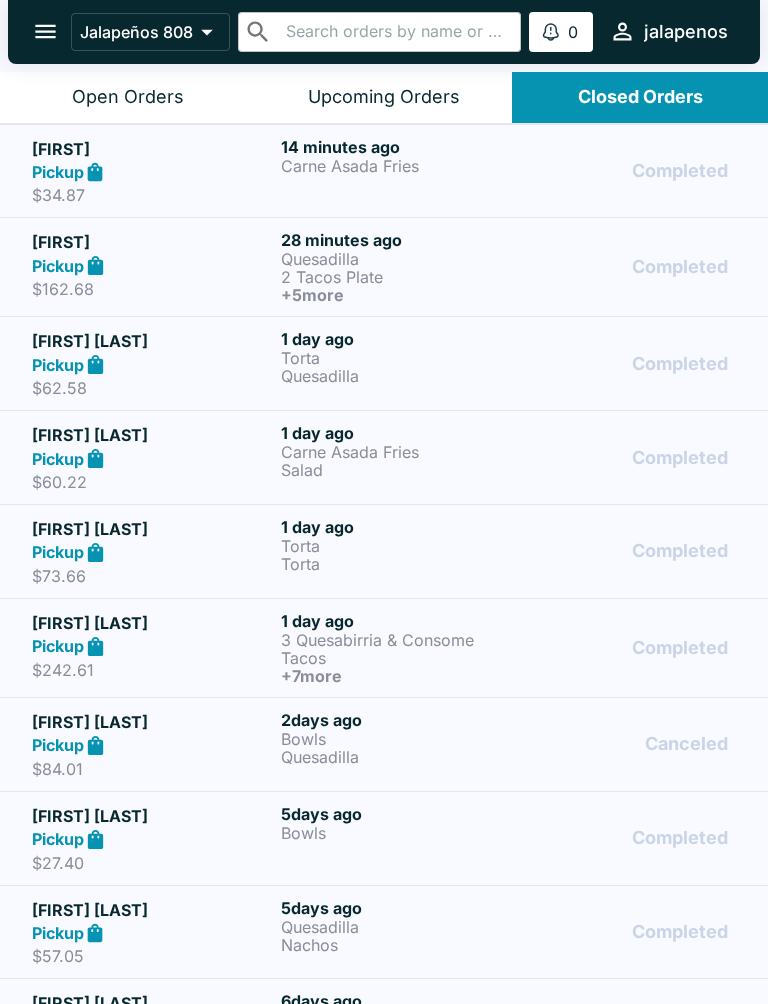 click 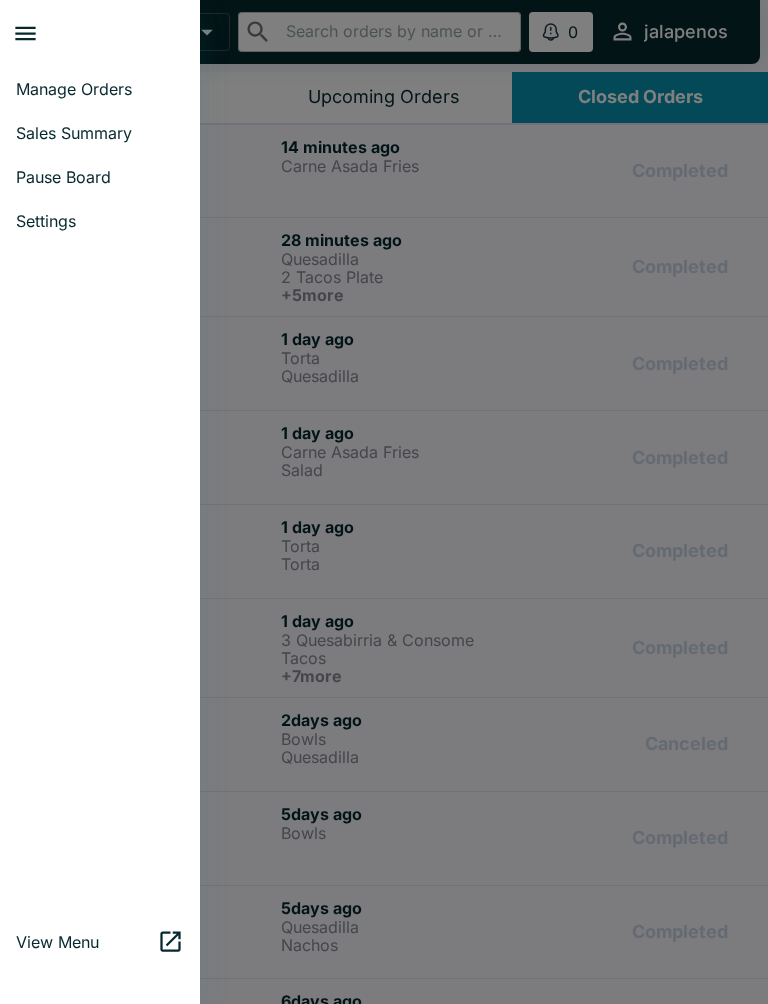 click at bounding box center [384, 502] 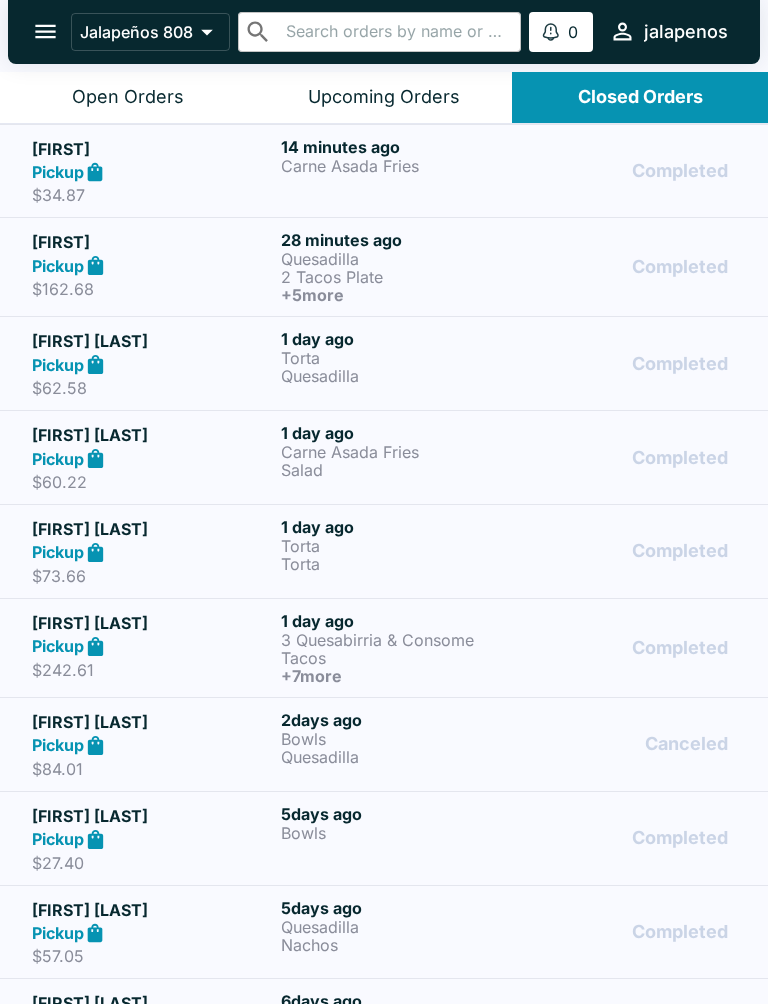 click on "14 minutes ago" at bounding box center [401, 147] 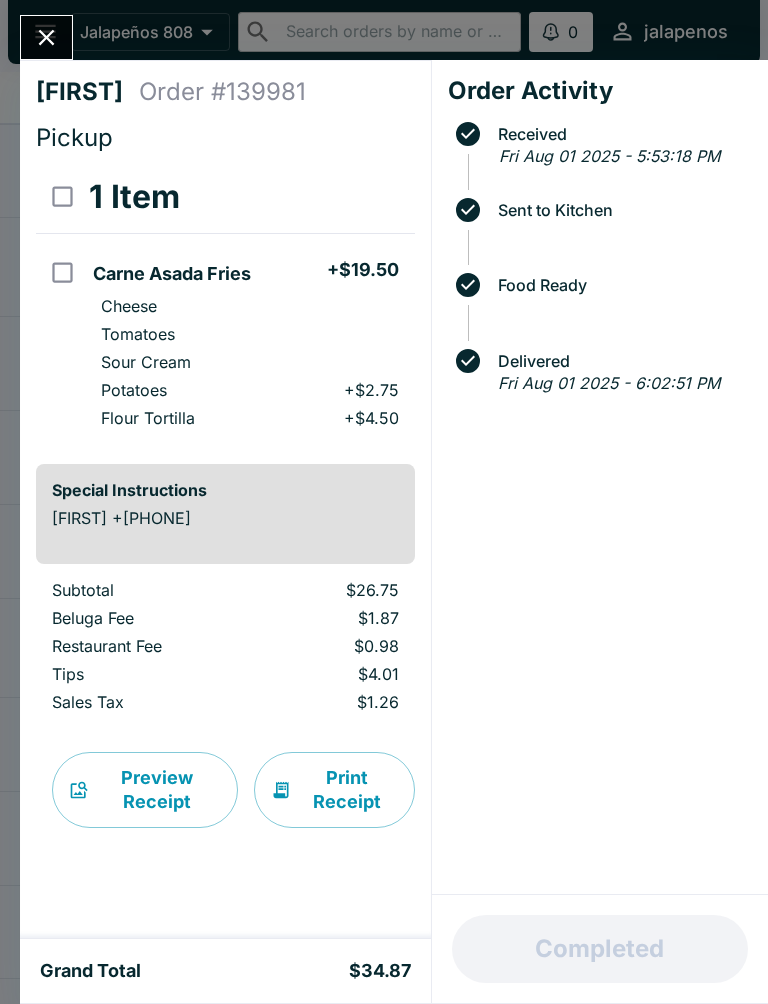 click at bounding box center (46, 37) 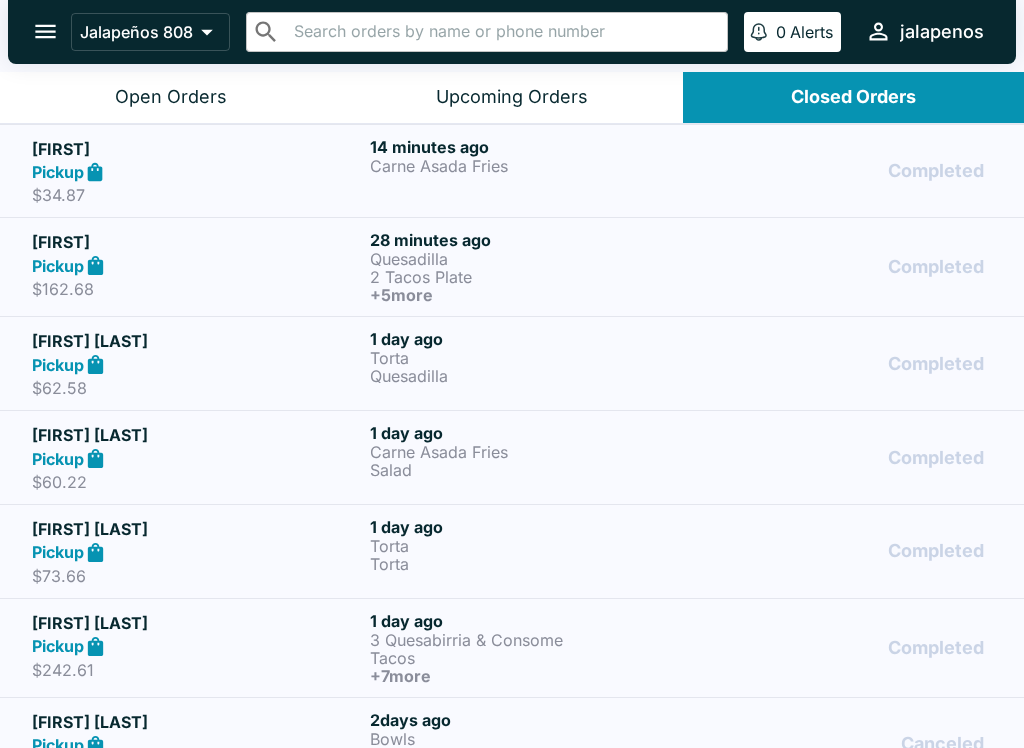 scroll, scrollTop: -2, scrollLeft: 0, axis: vertical 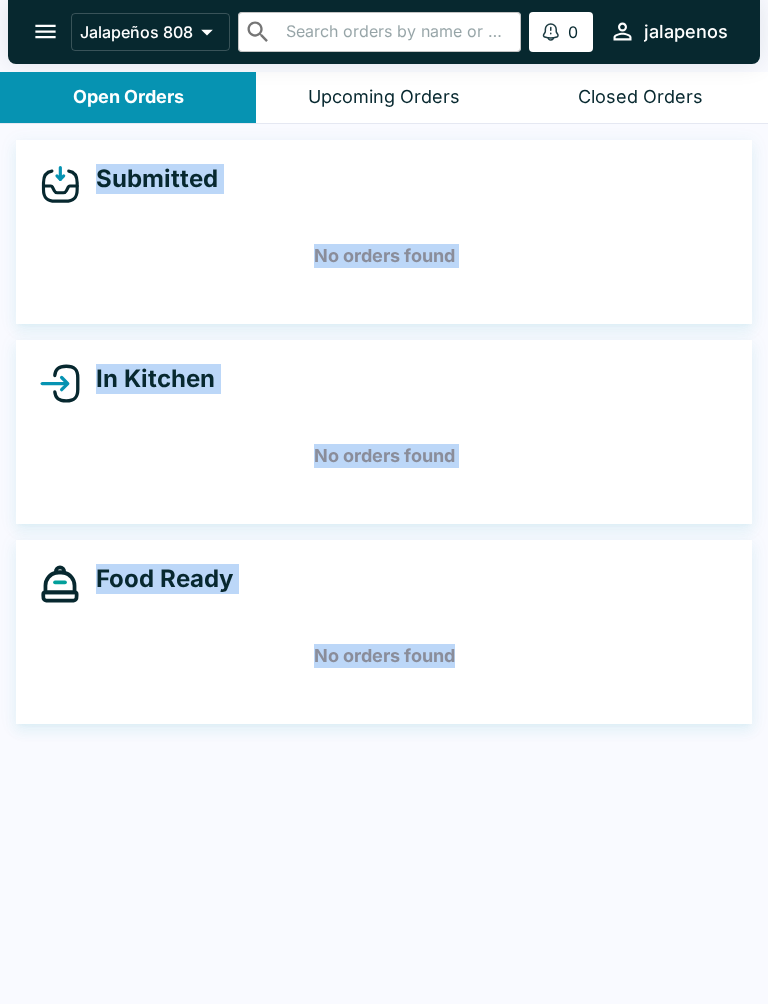 click at bounding box center [10, 502] 